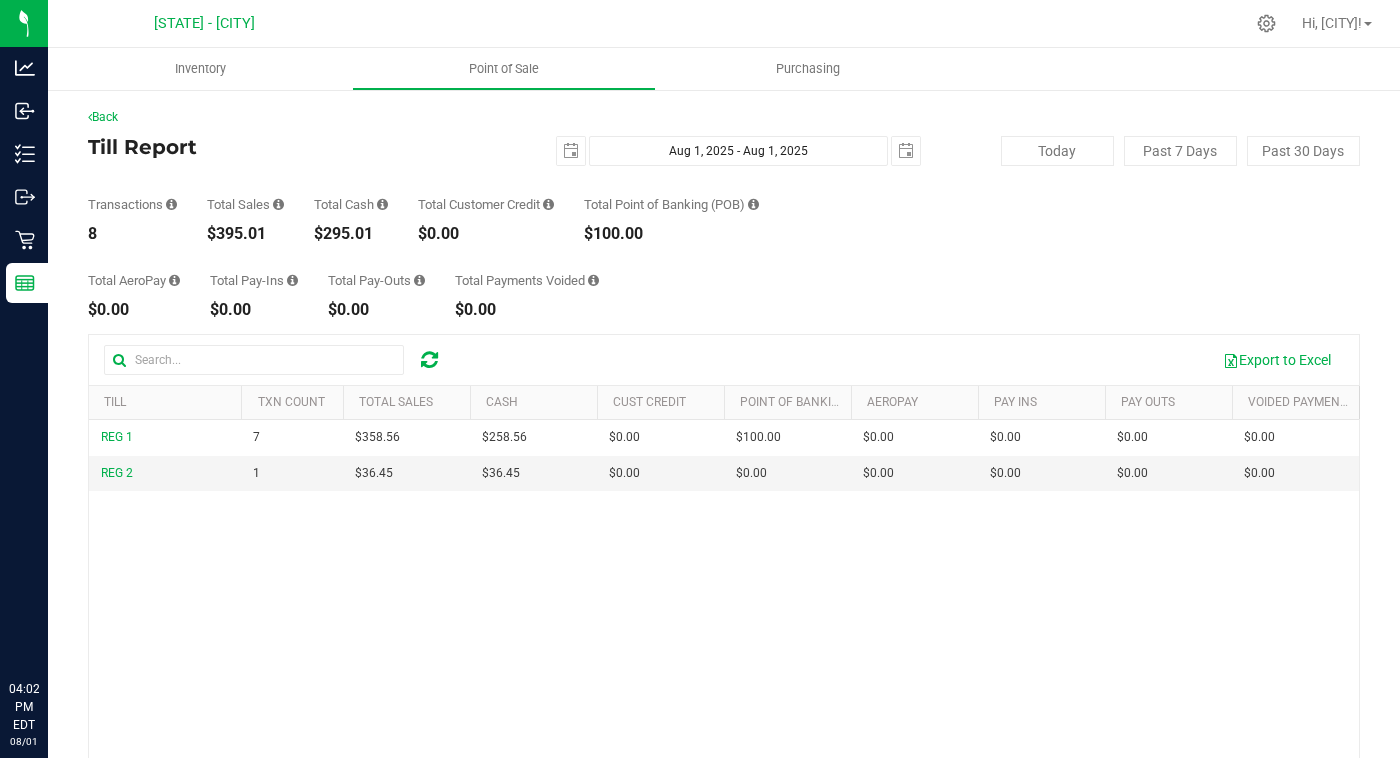 scroll, scrollTop: 0, scrollLeft: 0, axis: both 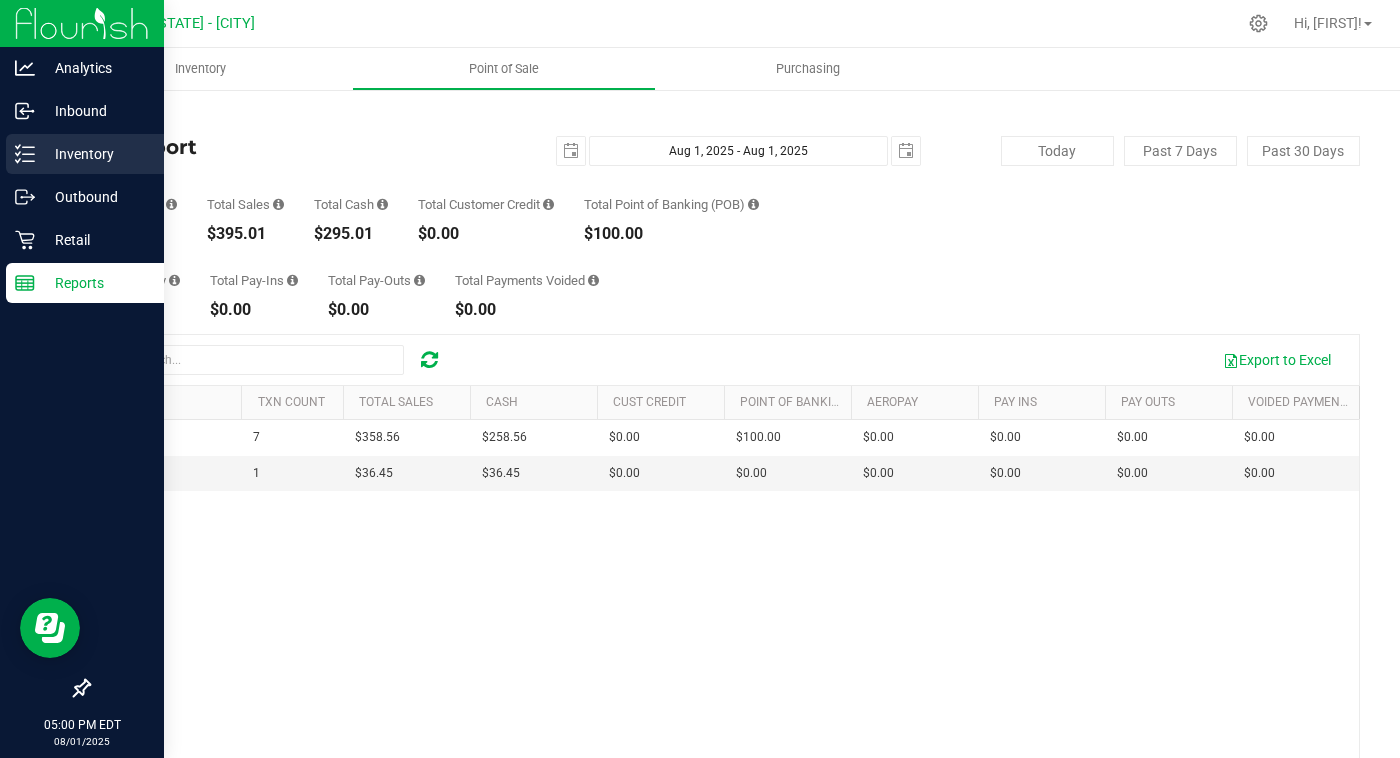 click on "Inventory" at bounding box center (95, 154) 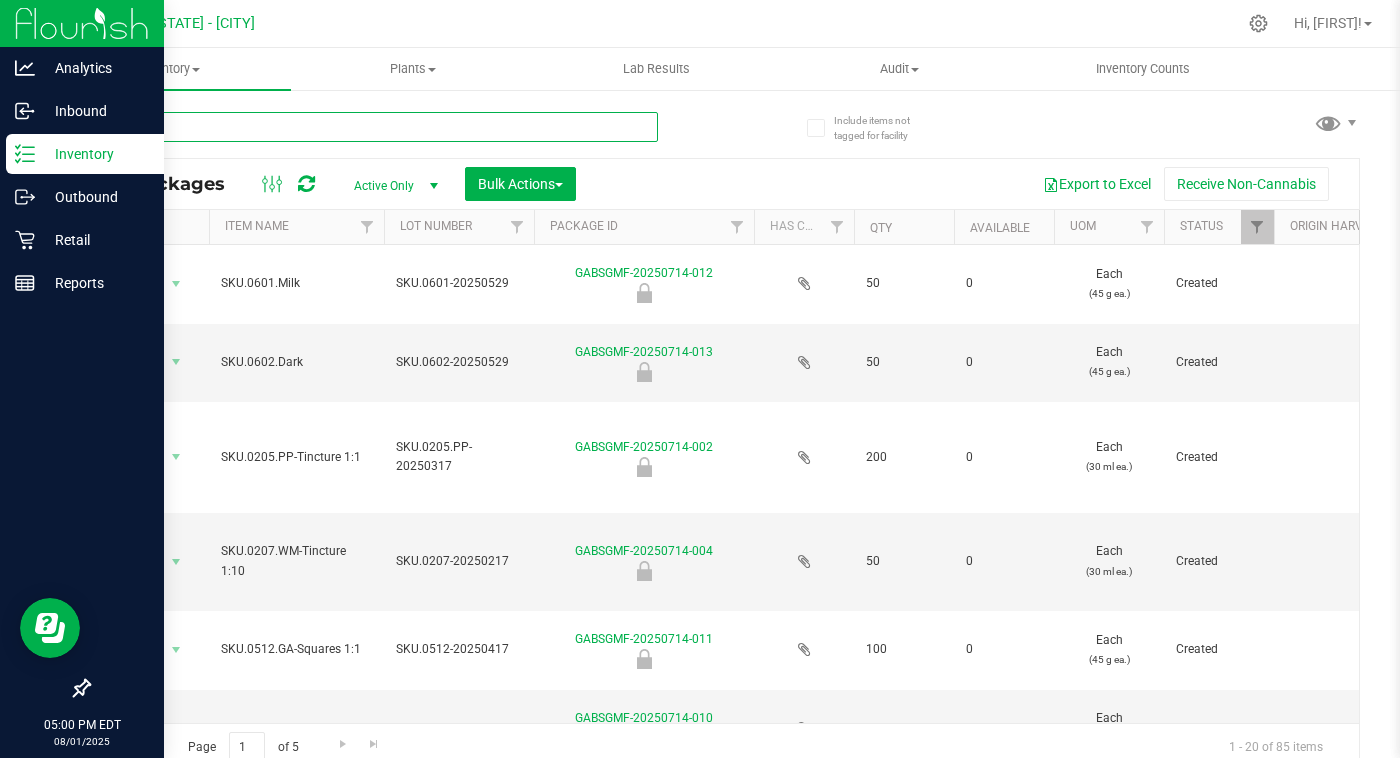 click at bounding box center [373, 127] 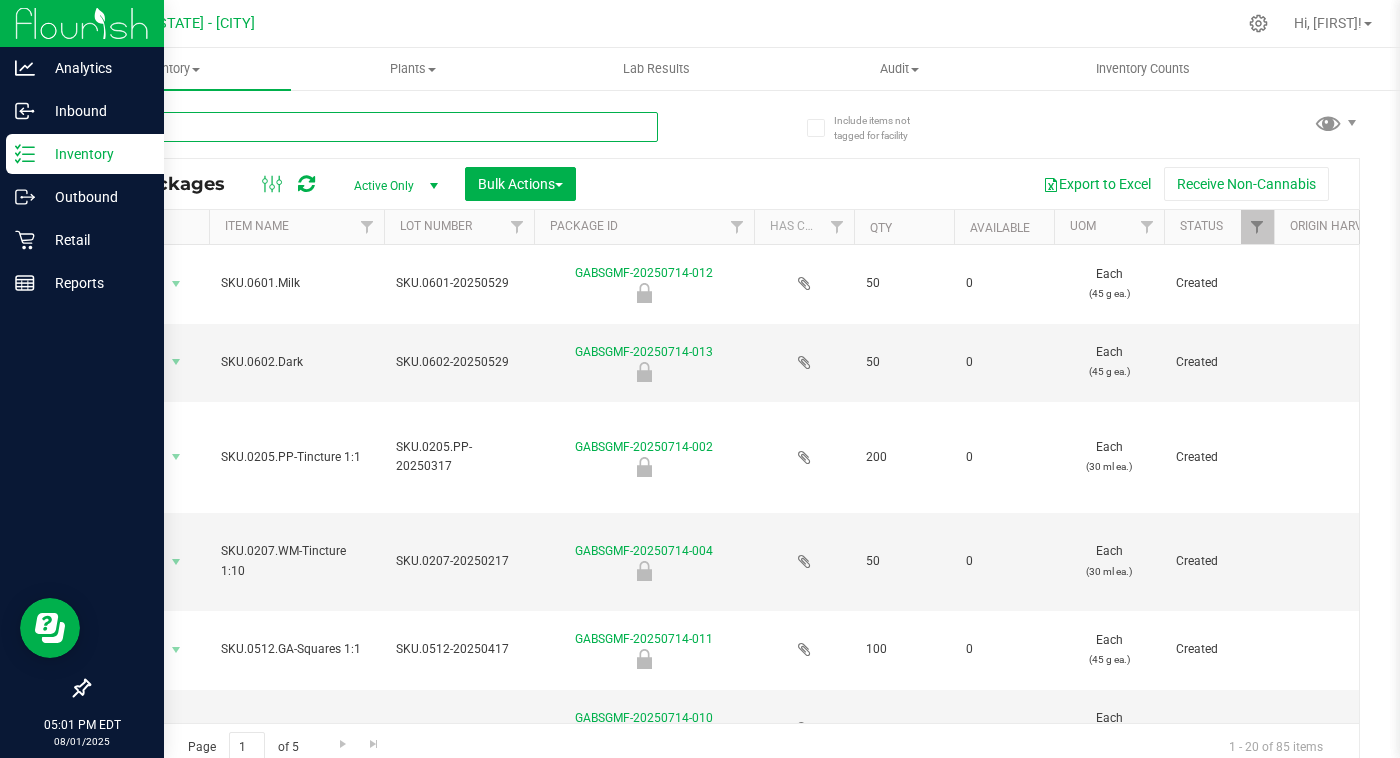 type on "213" 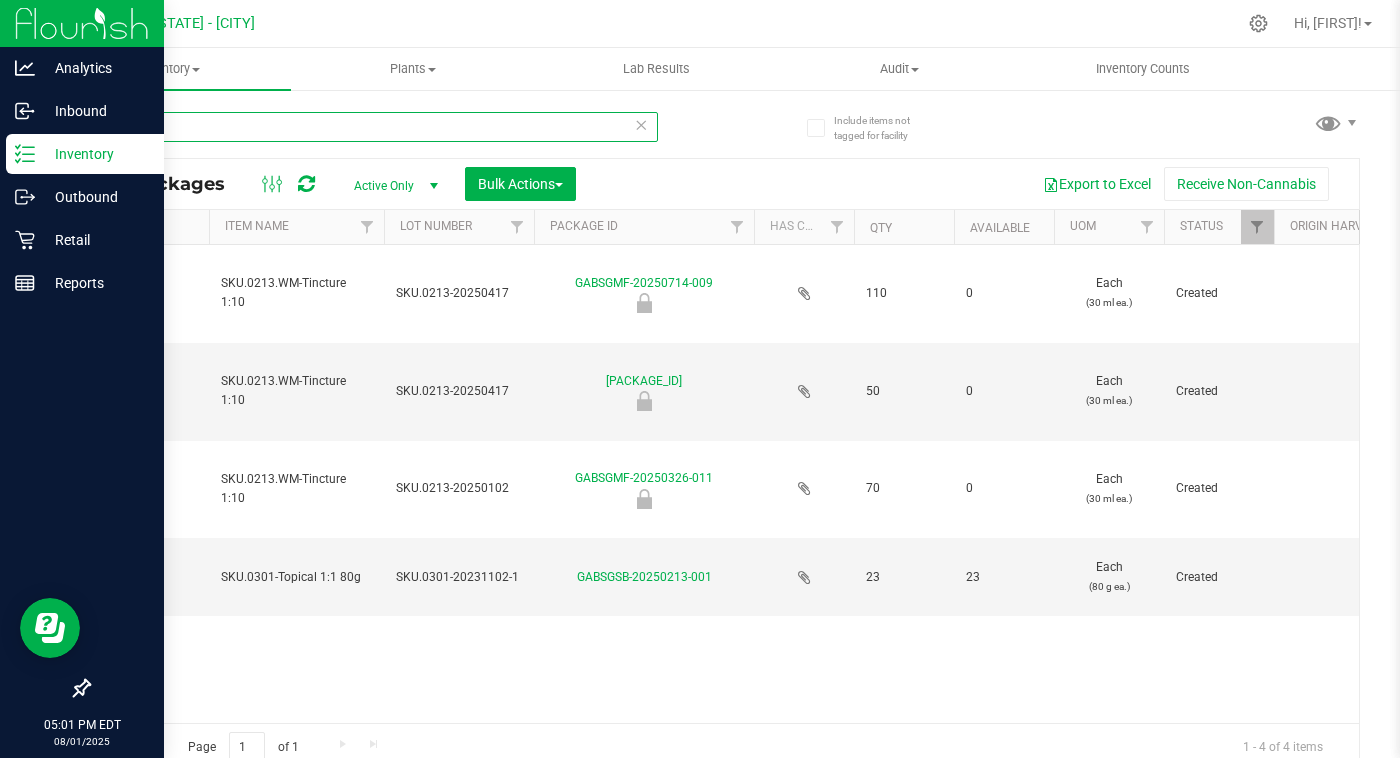 type on "2025-04-17" 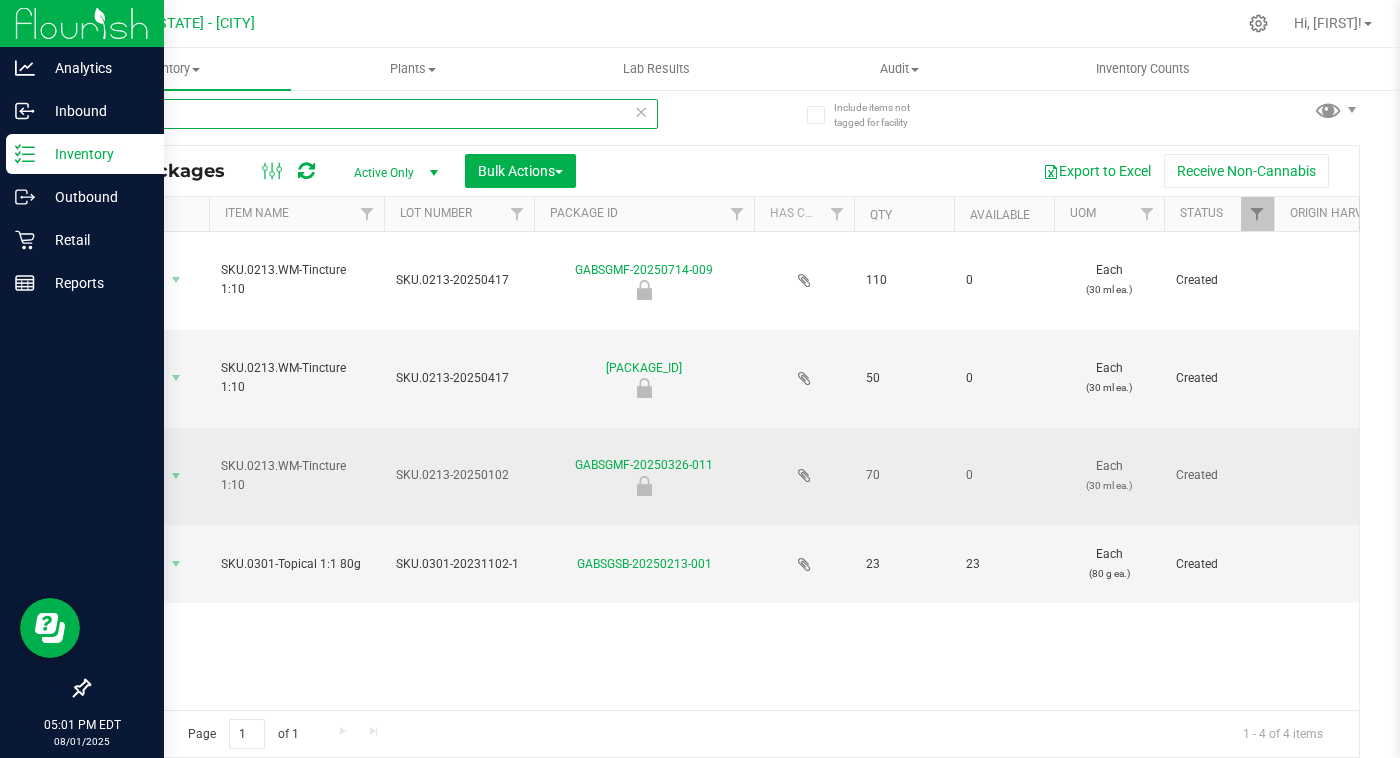 scroll, scrollTop: 13, scrollLeft: 0, axis: vertical 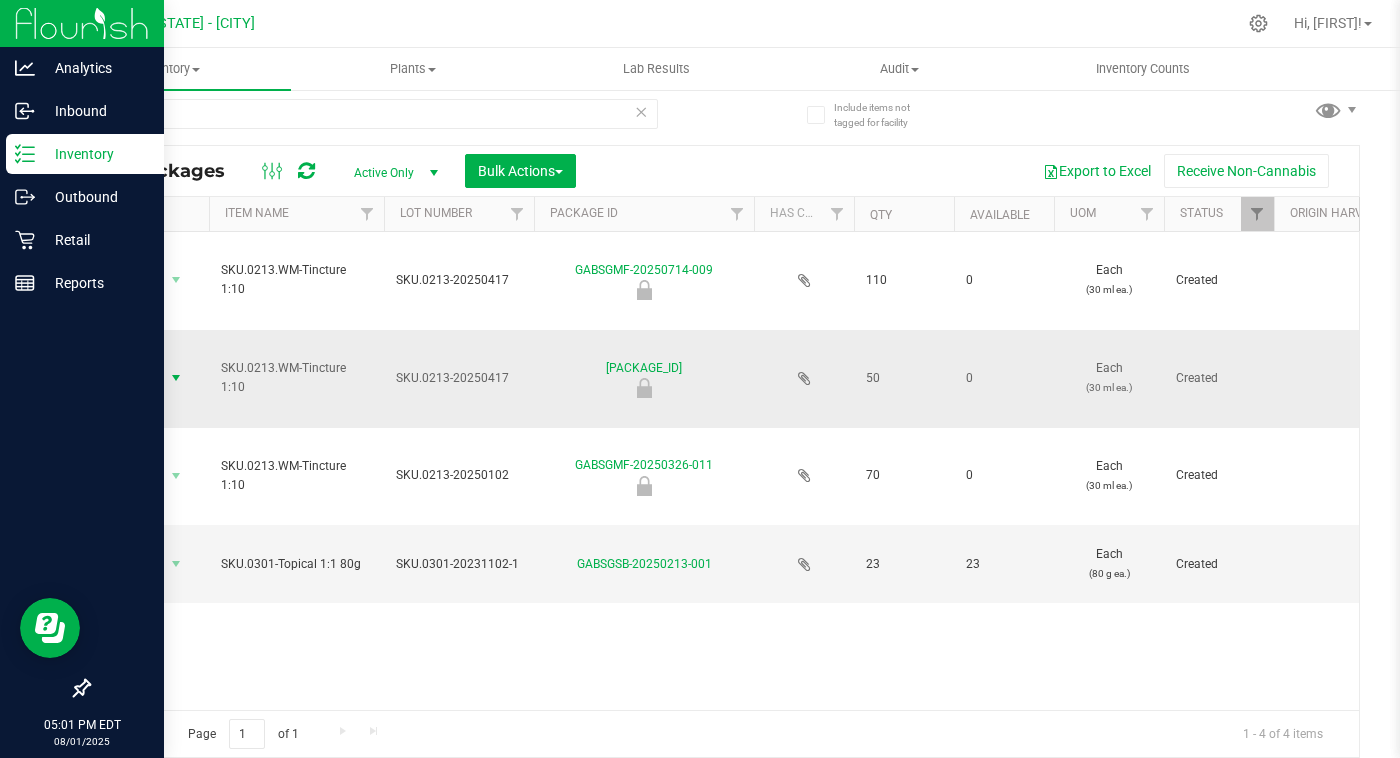 click on "Action" at bounding box center [136, 378] 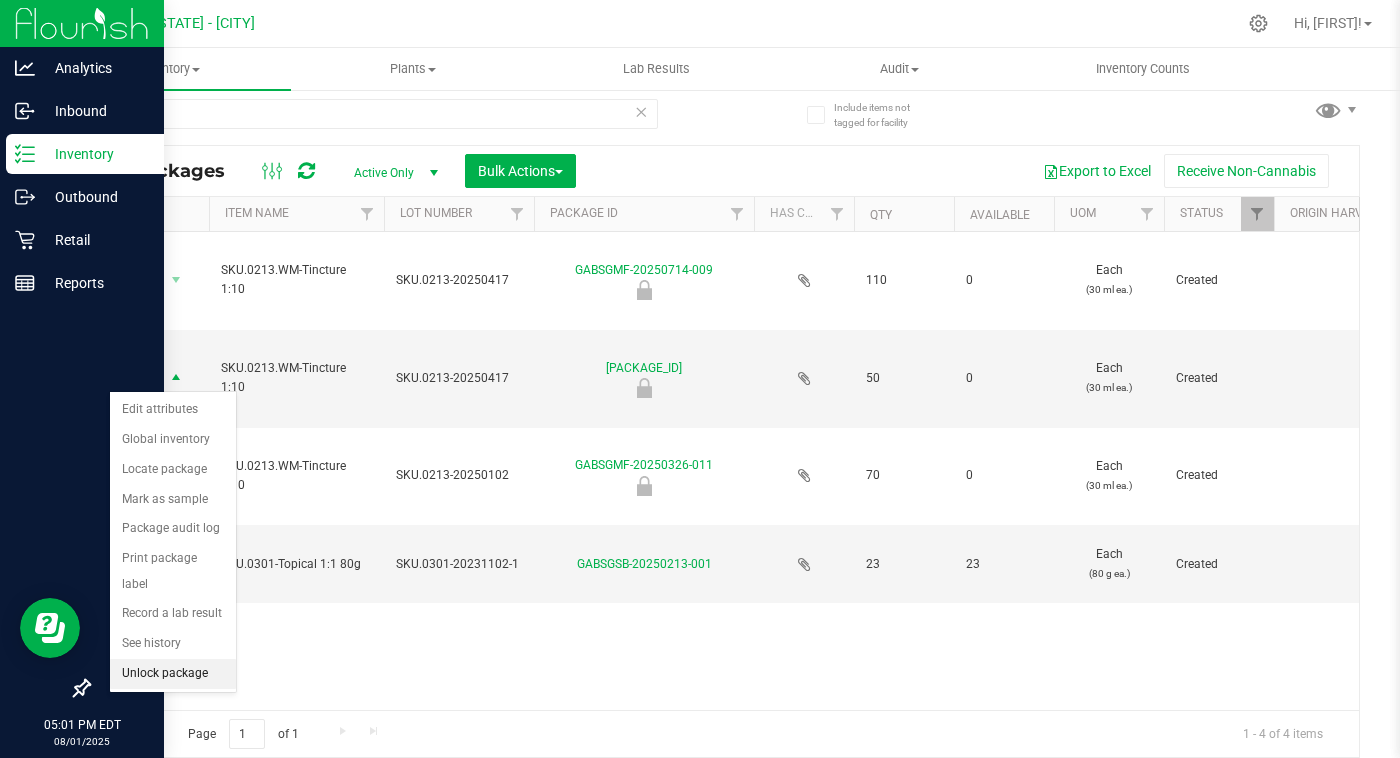 click on "Unlock package" at bounding box center (173, 674) 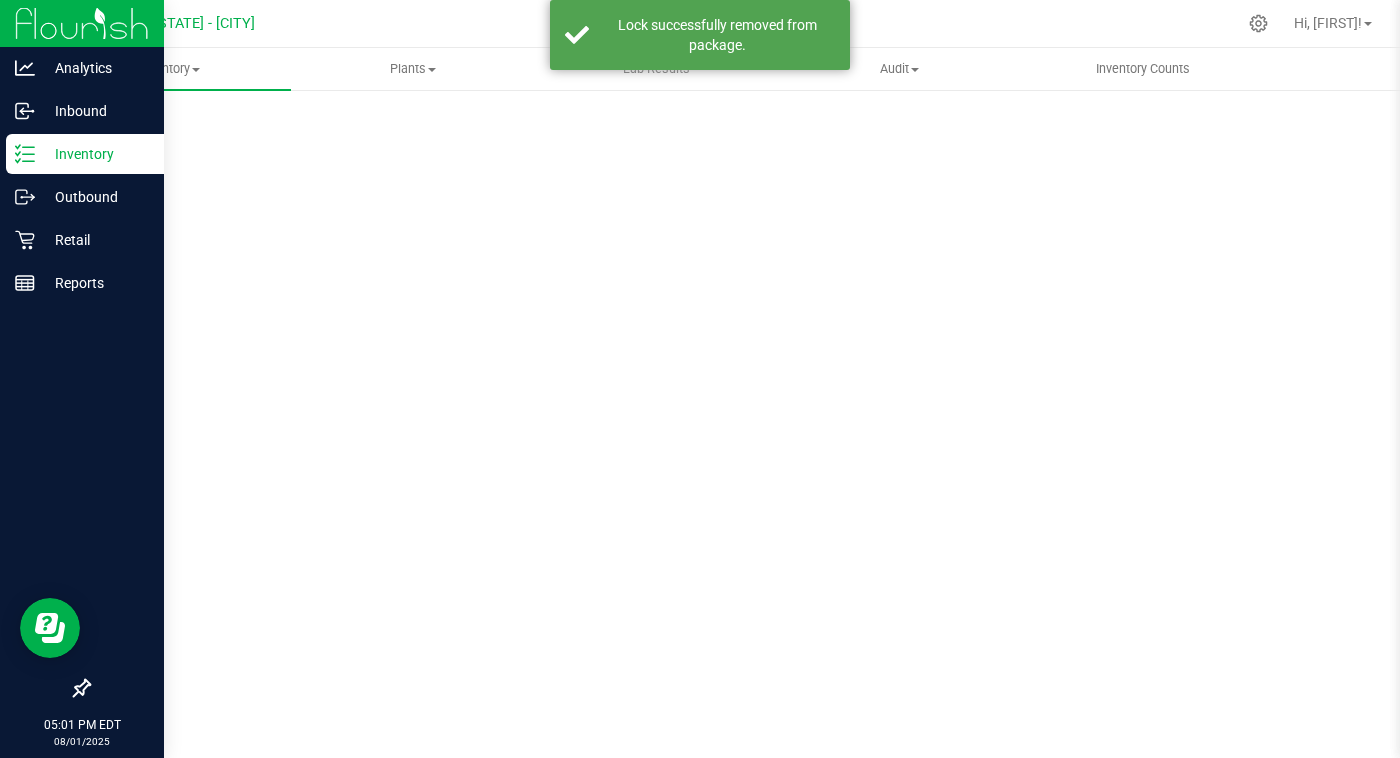 scroll, scrollTop: 0, scrollLeft: 0, axis: both 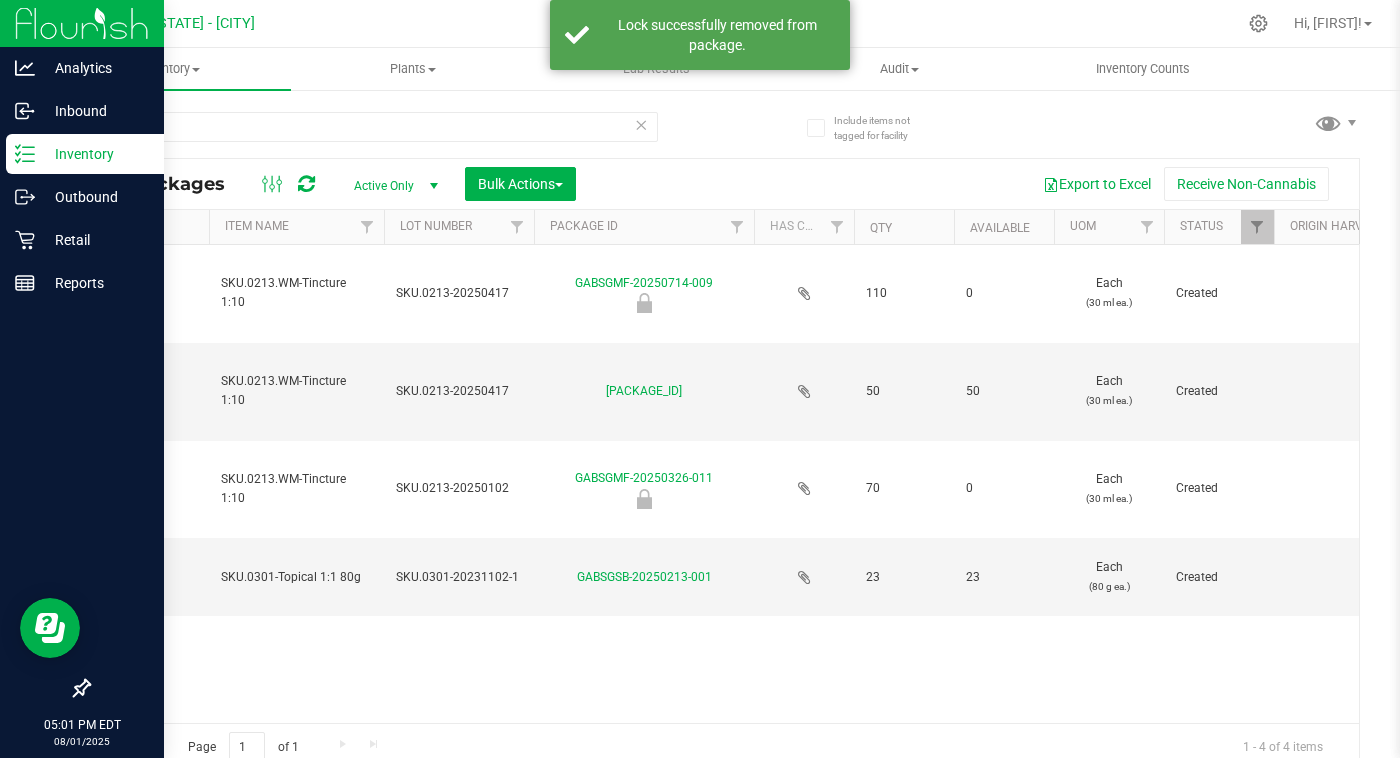 type on "2025-04-17" 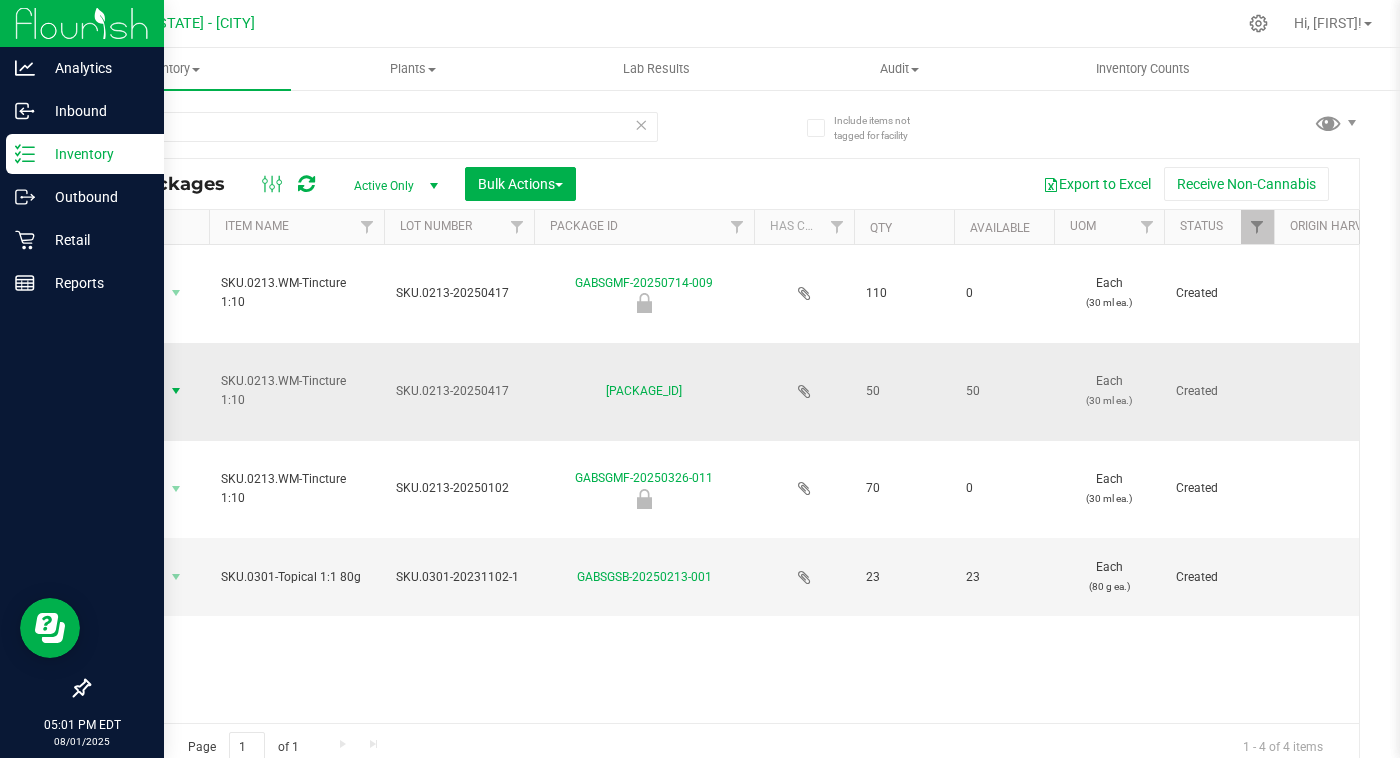 click on "Action" at bounding box center (136, 391) 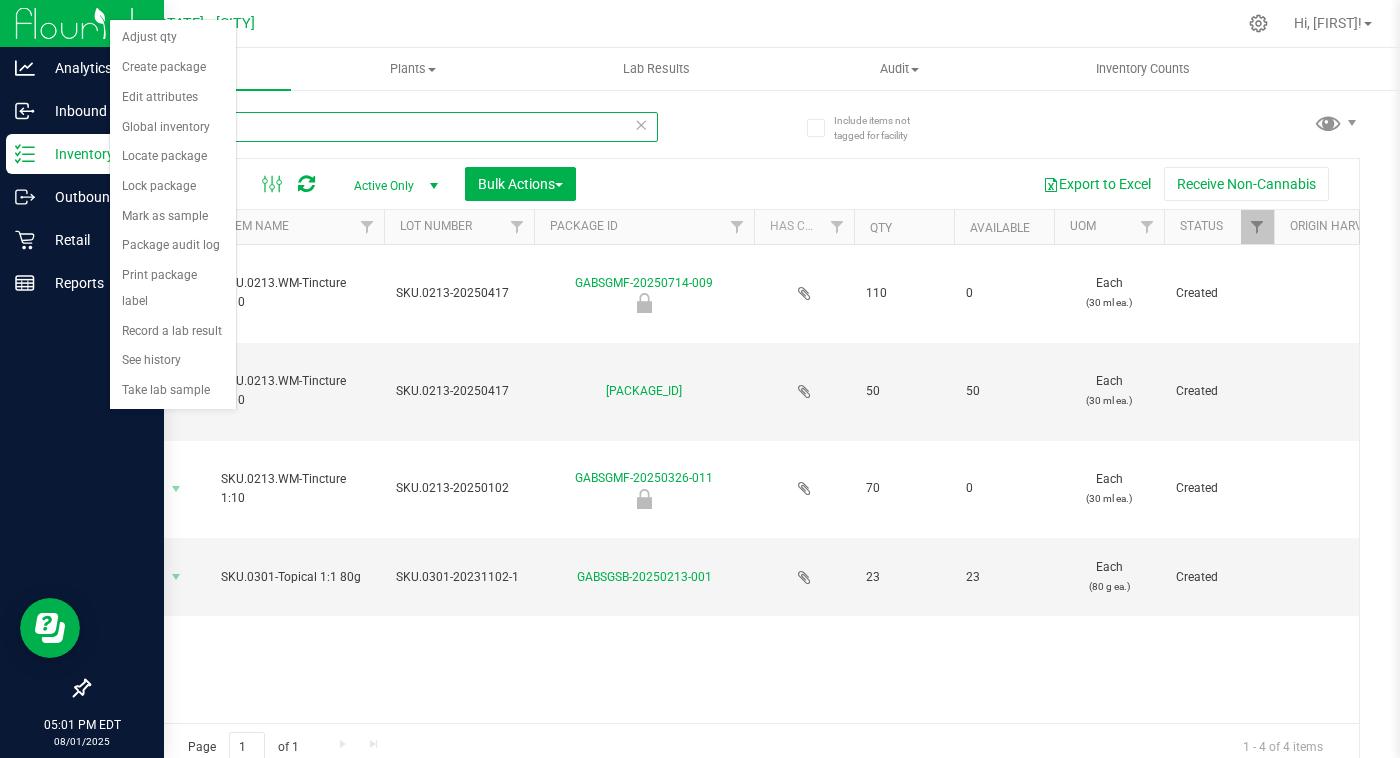 click on "213" at bounding box center (373, 127) 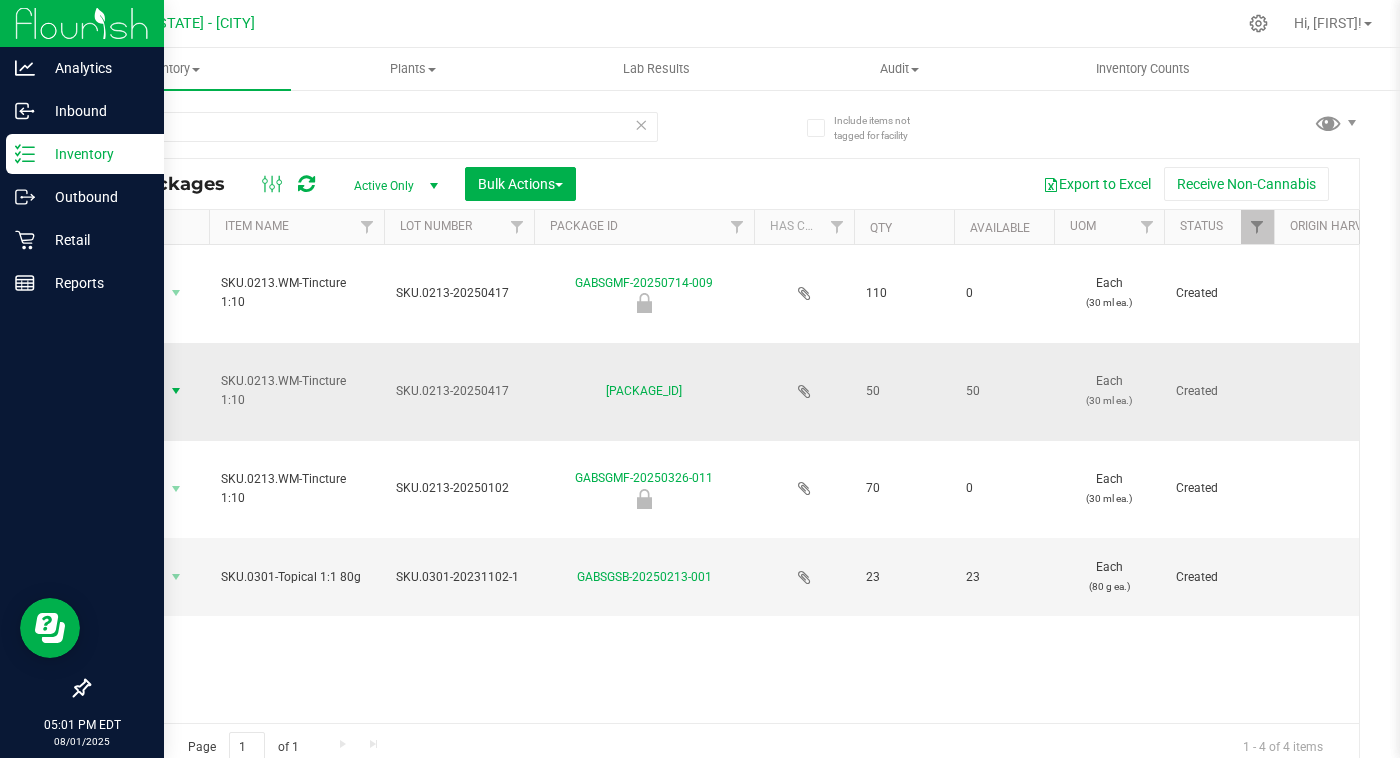 click on "Action" at bounding box center (136, 391) 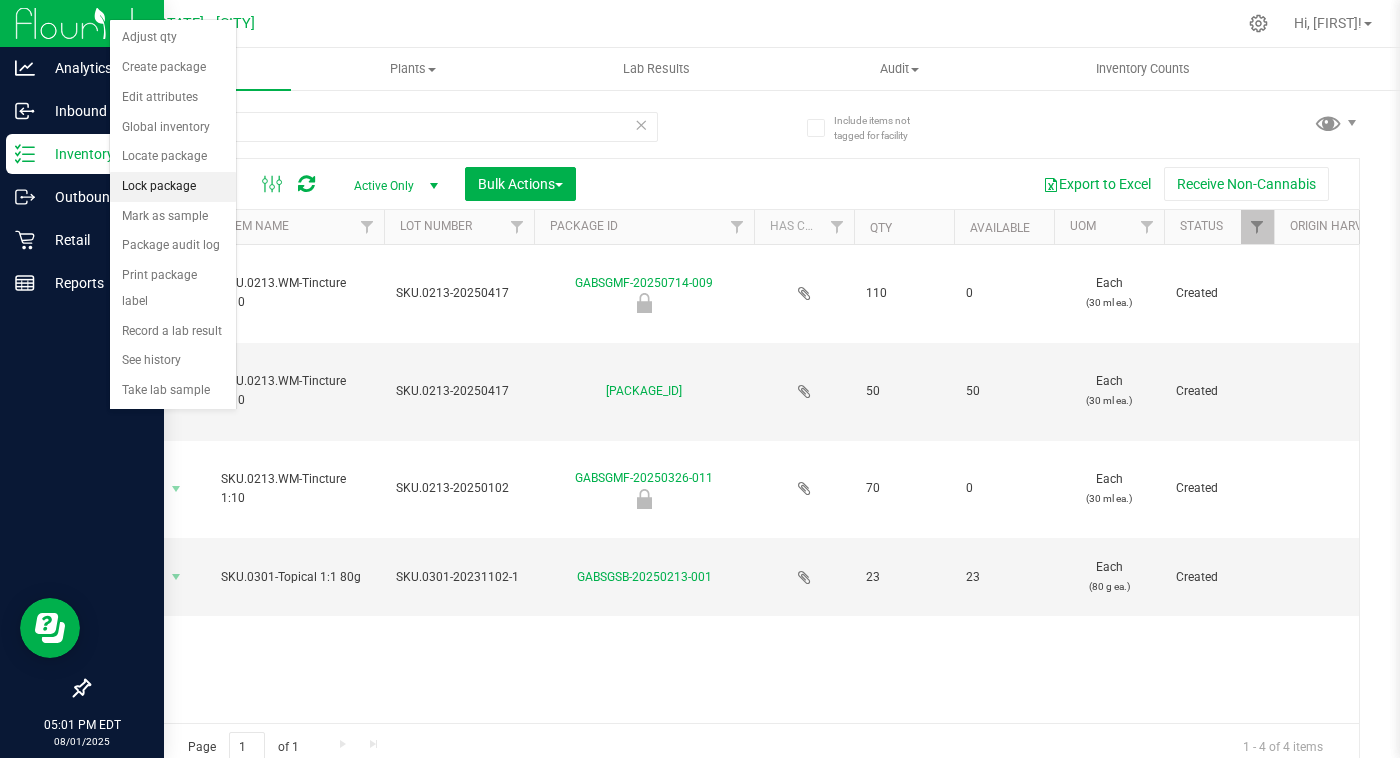click on "Lock package" at bounding box center [173, 187] 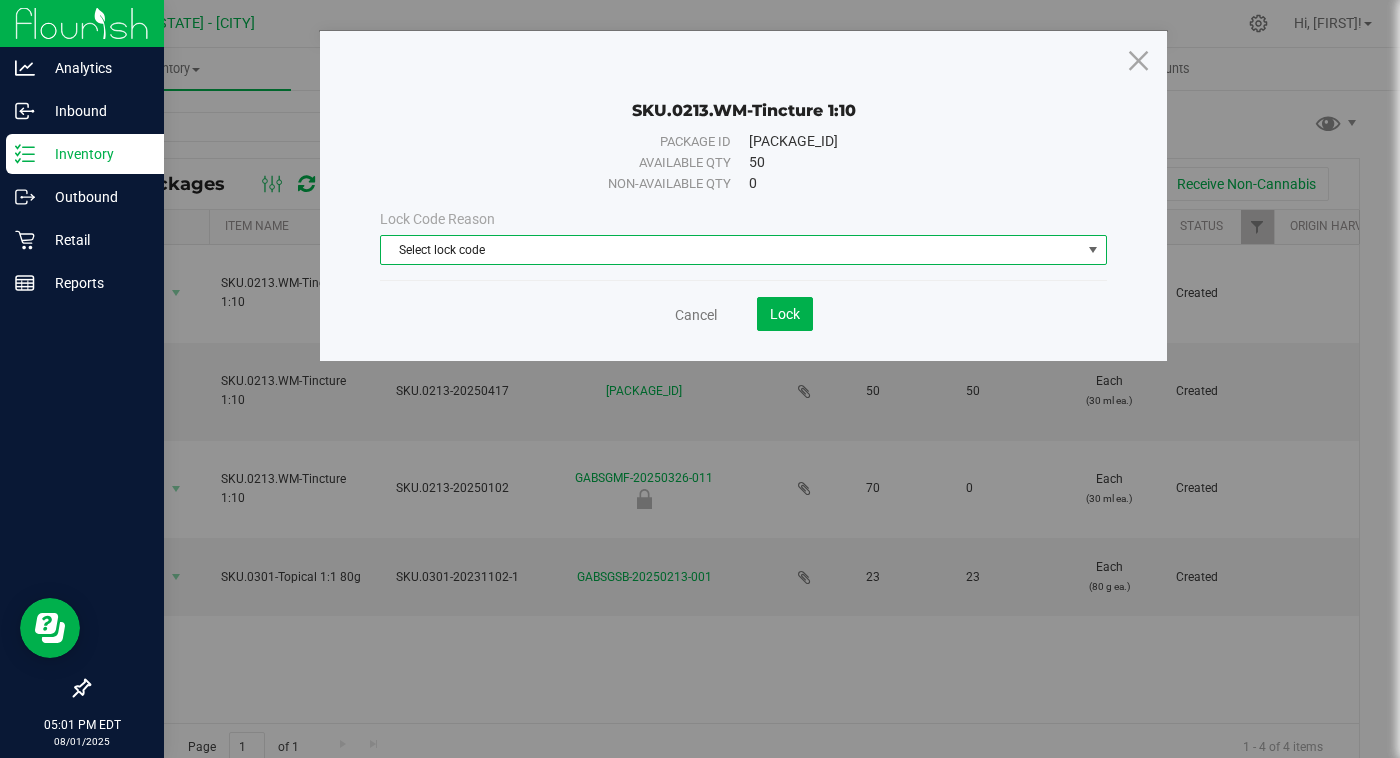 click on "Select lock code" at bounding box center [731, 250] 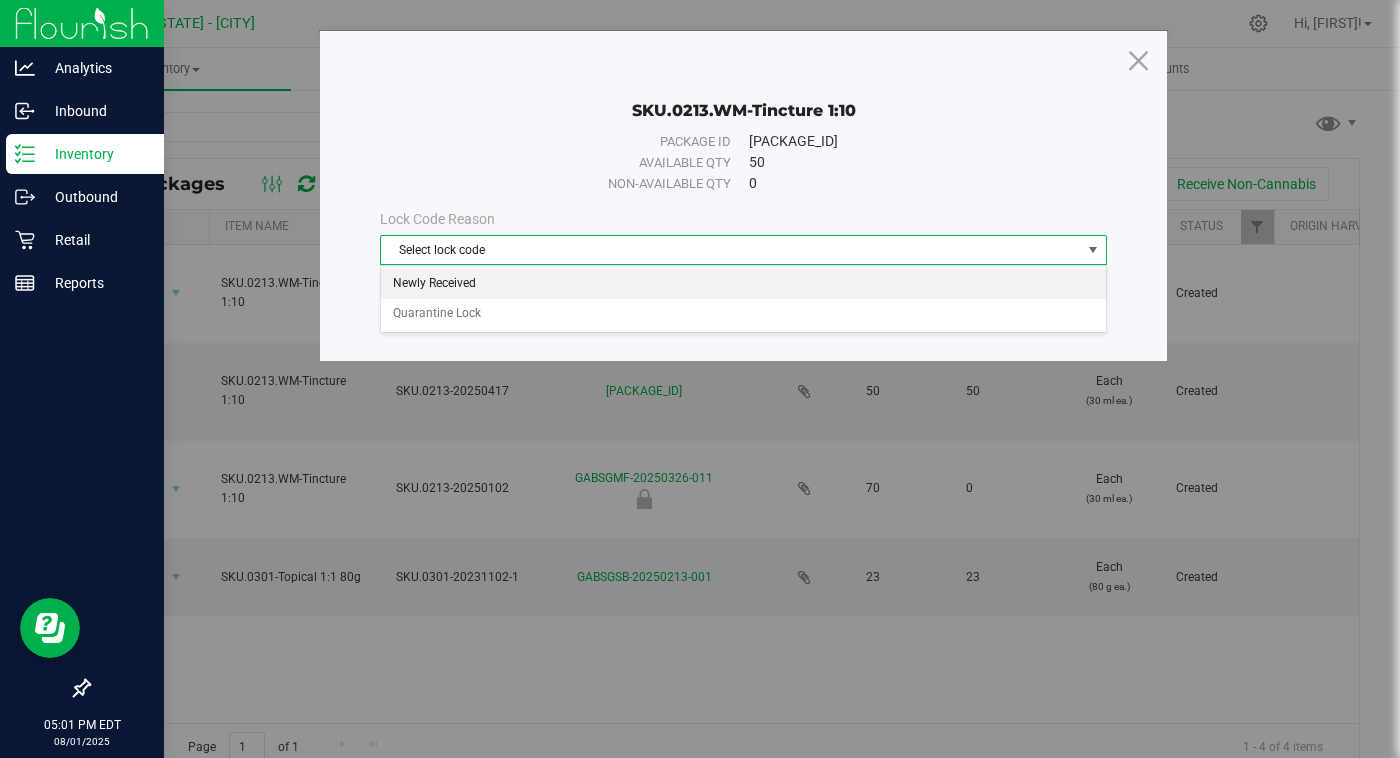 click on "Newly Received" at bounding box center [743, 284] 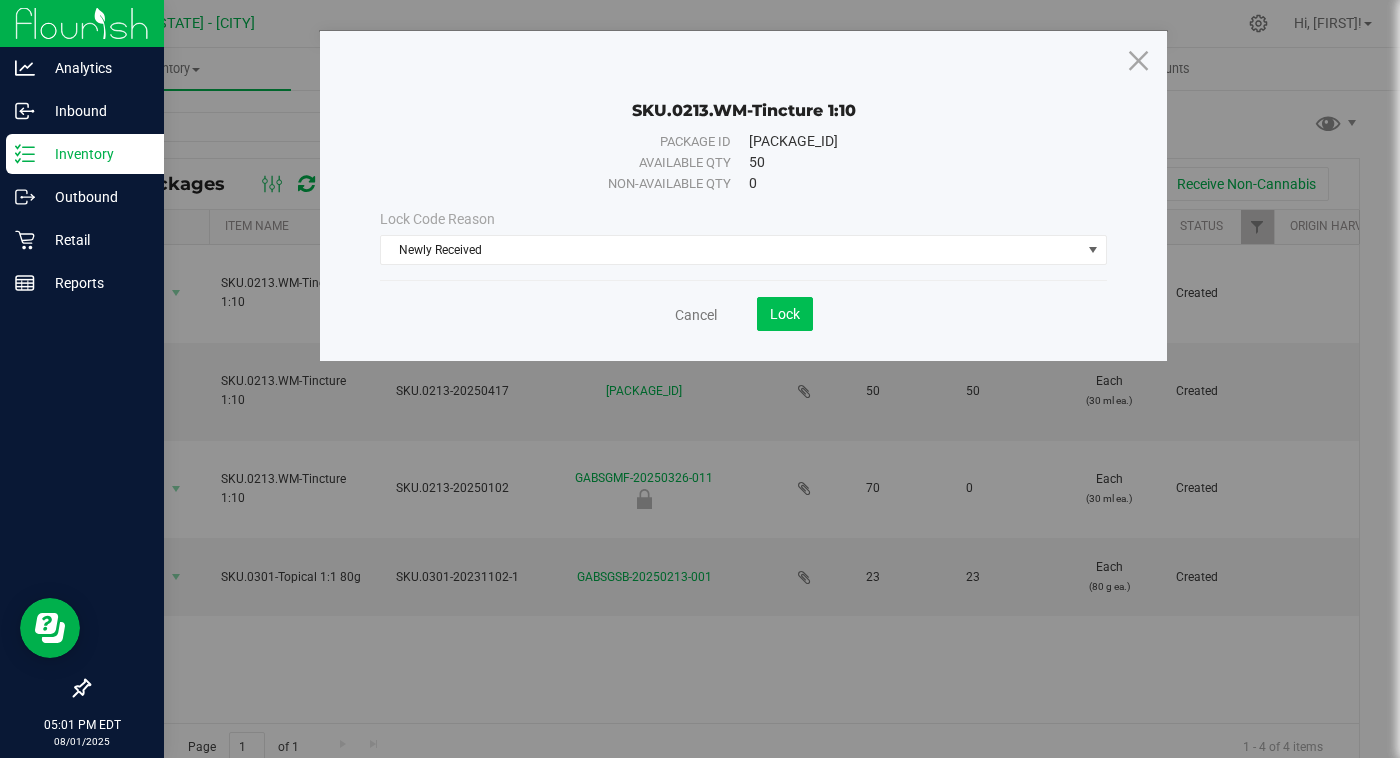 click on "Lock" 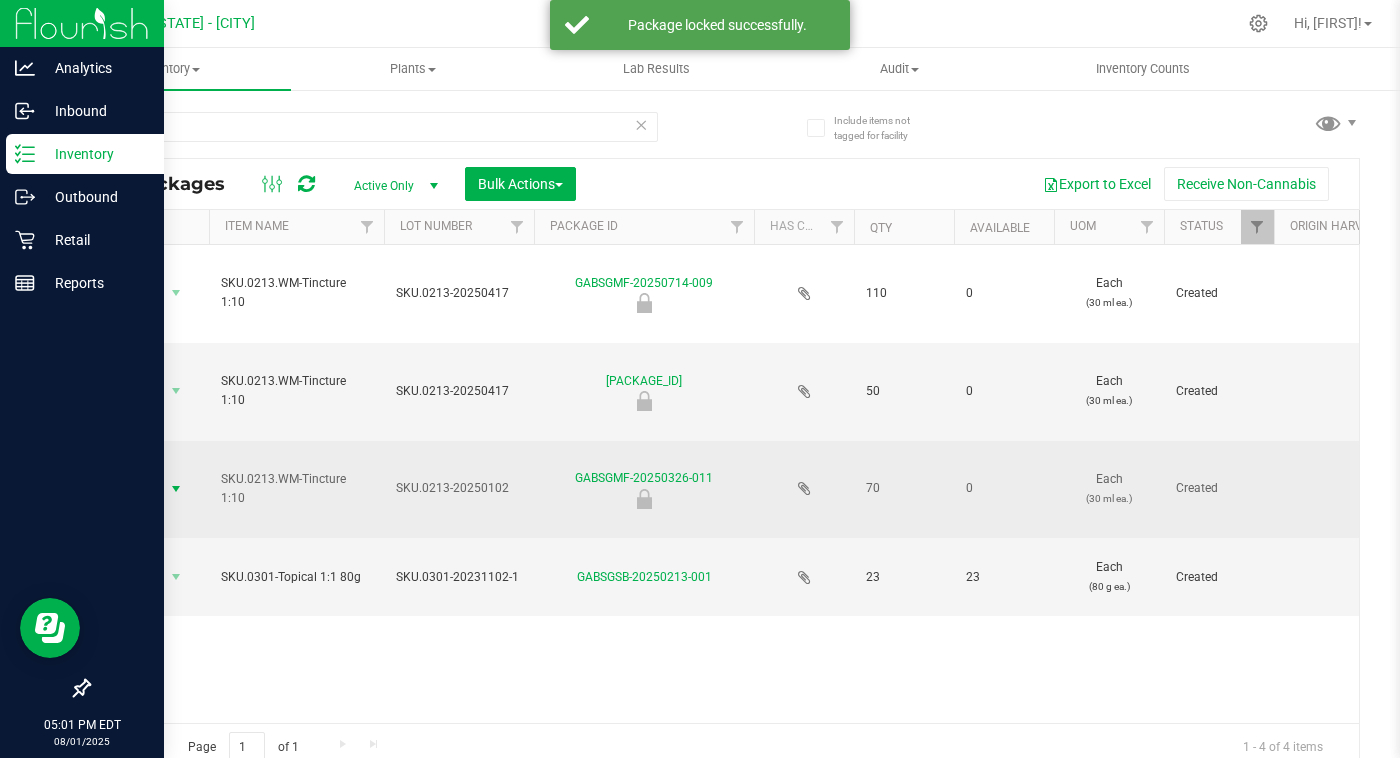 click on "Action" at bounding box center (136, 489) 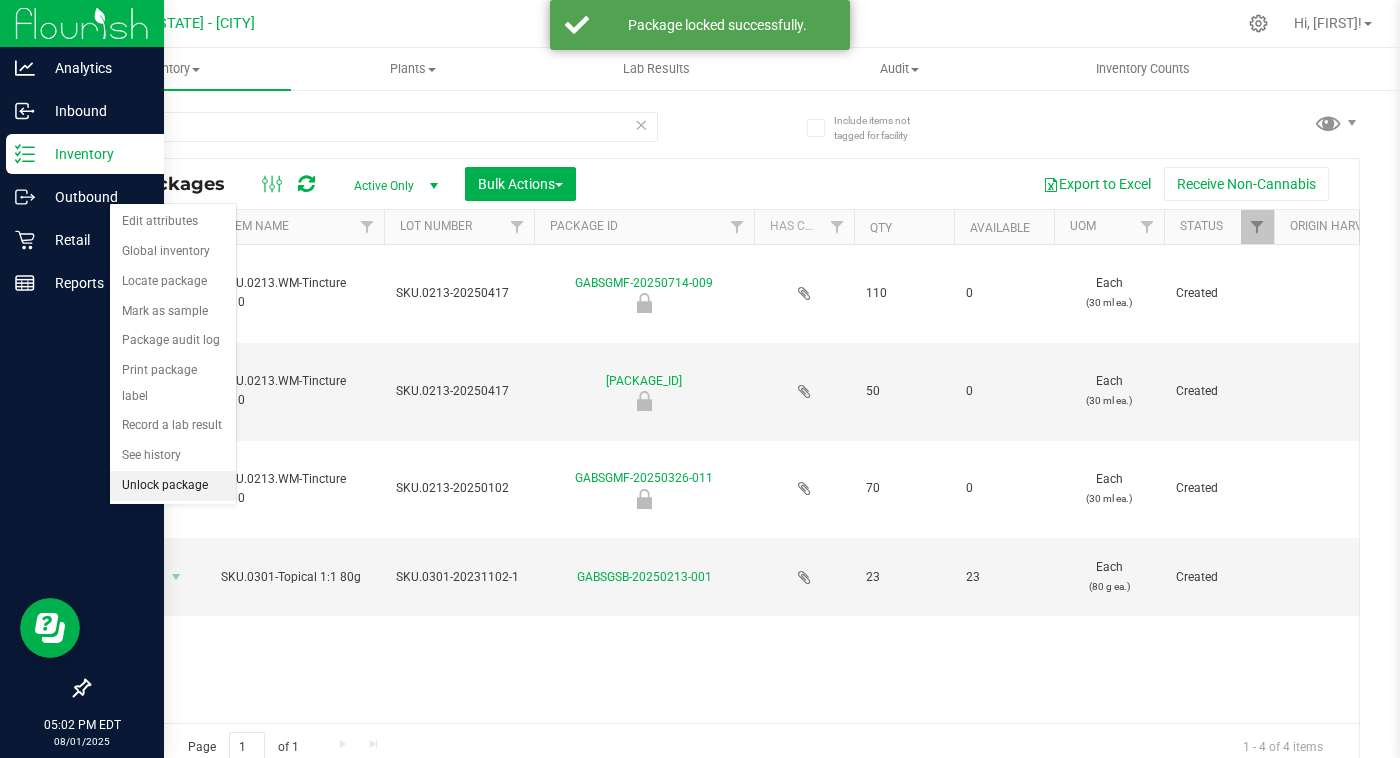 click on "Unlock package" at bounding box center [173, 486] 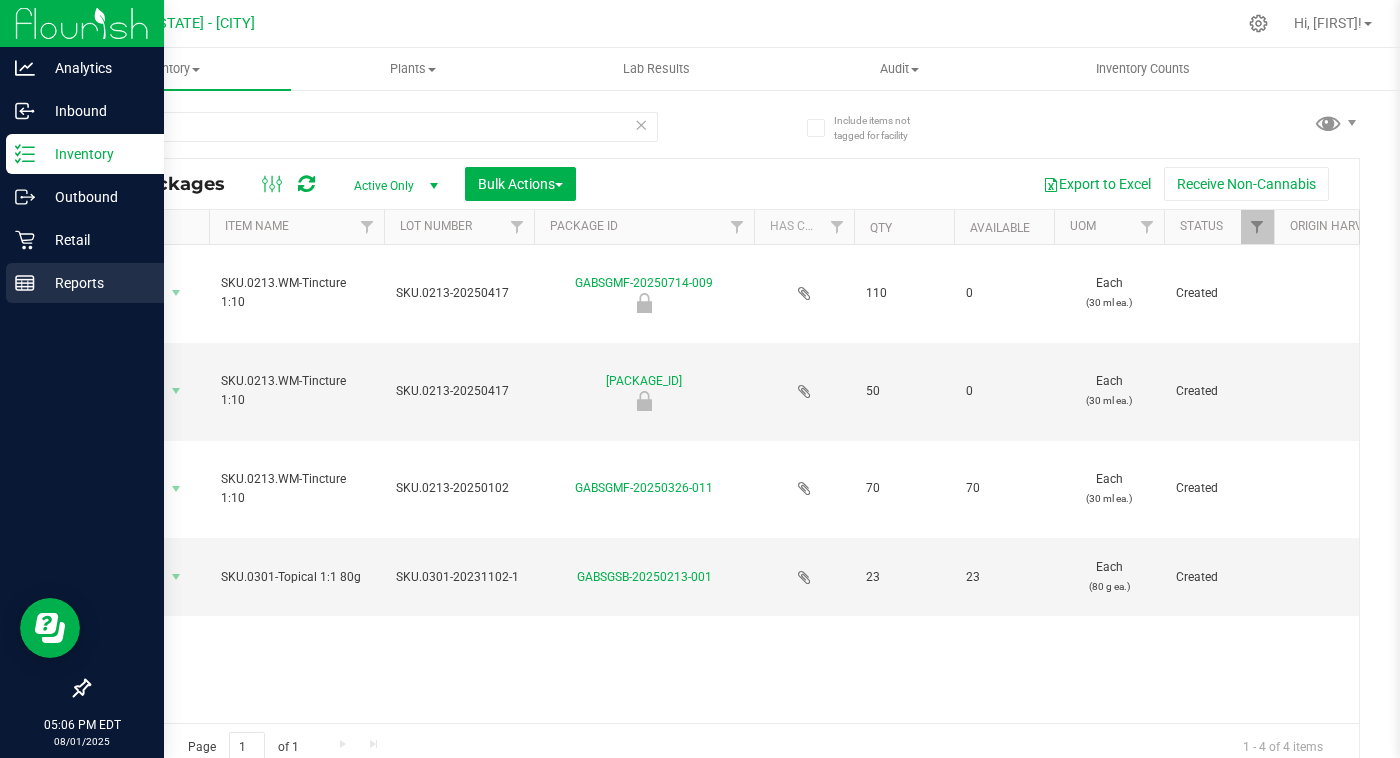 click on "Reports" at bounding box center [95, 283] 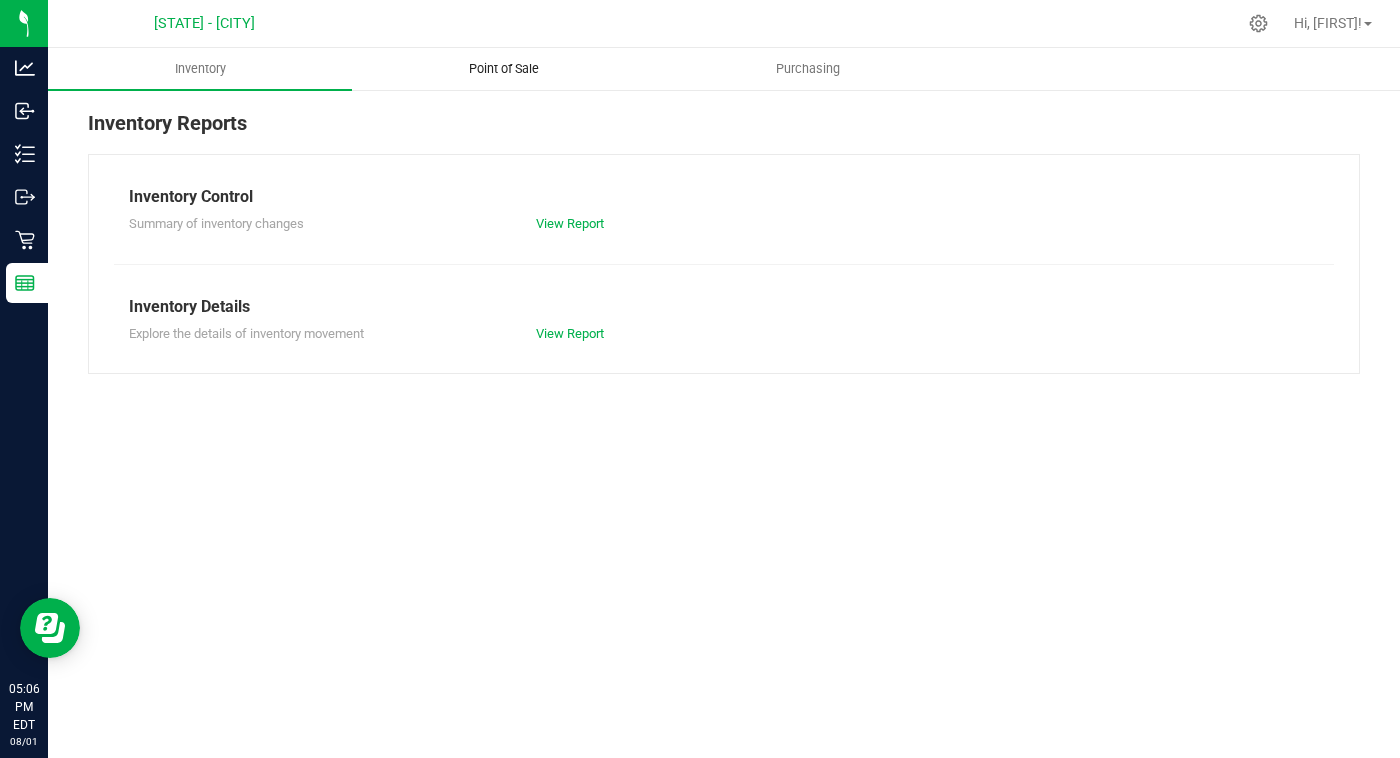 click on "Point of Sale" at bounding box center (504, 69) 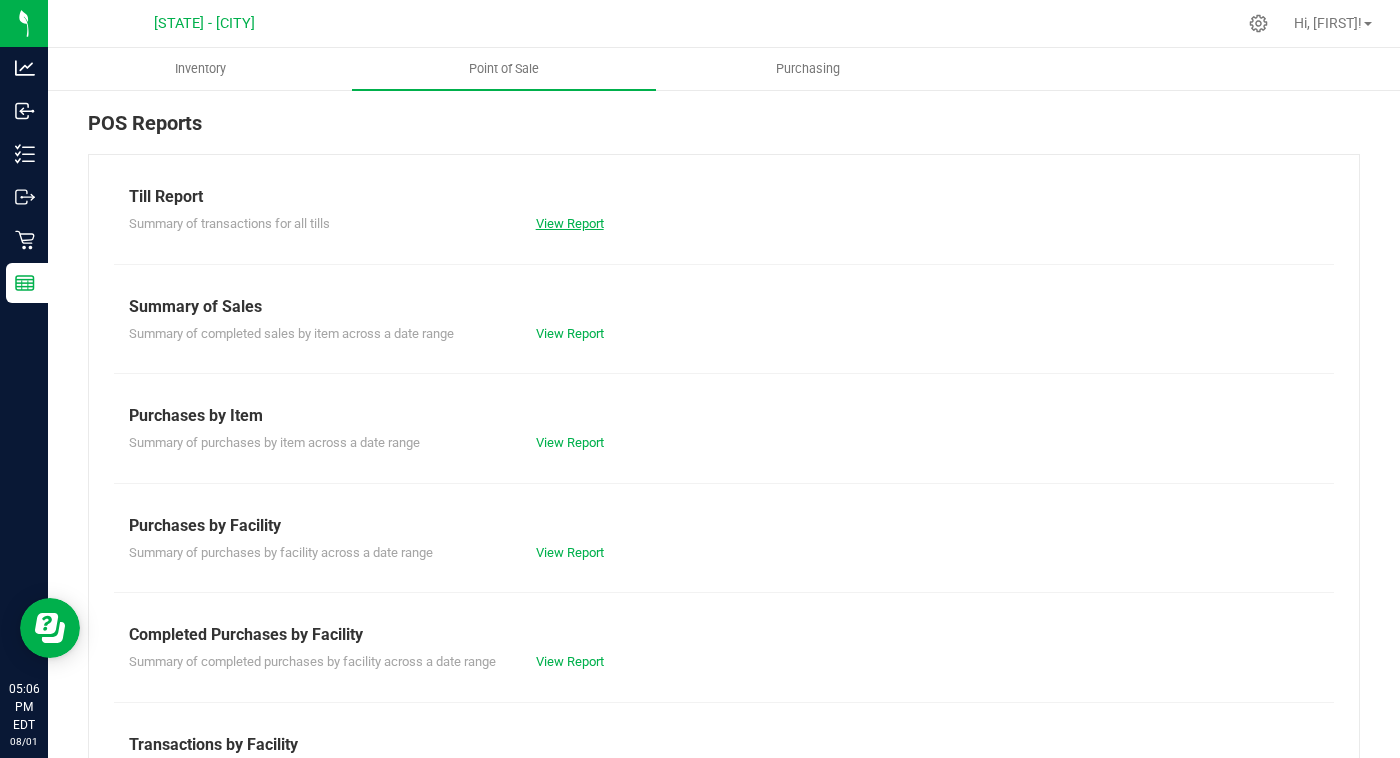 click on "View Report" at bounding box center (570, 223) 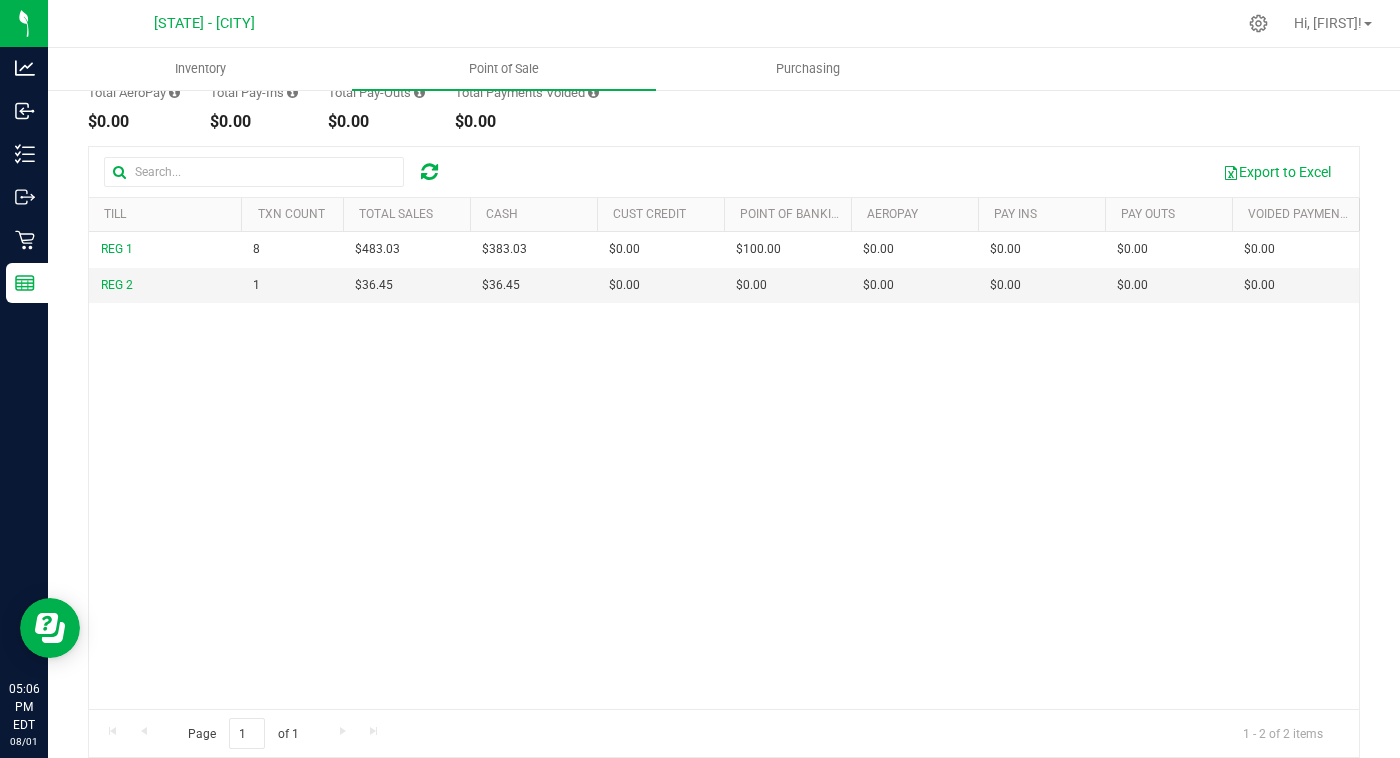 scroll, scrollTop: 208, scrollLeft: 0, axis: vertical 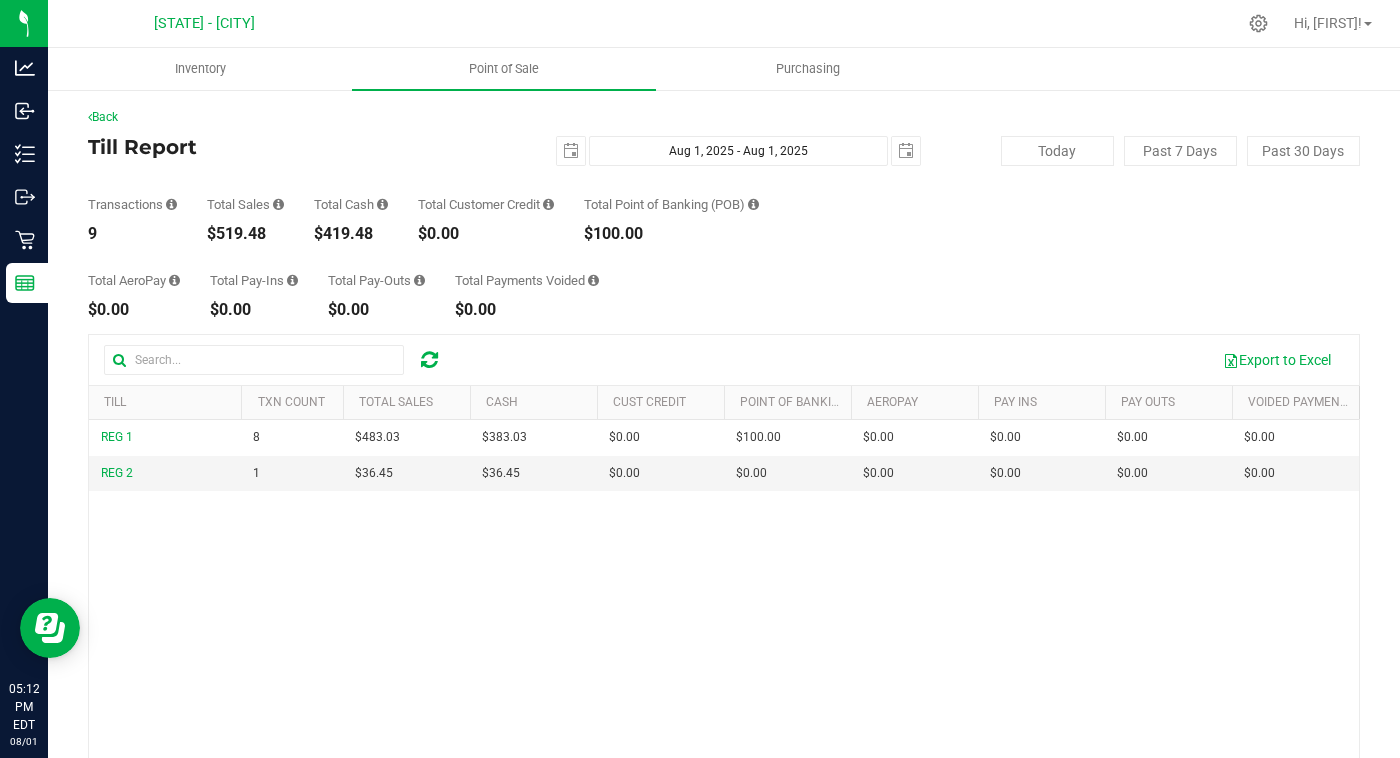 click on "GA2 - Stockbridge   Hi, Sydney!" at bounding box center (724, 24) 